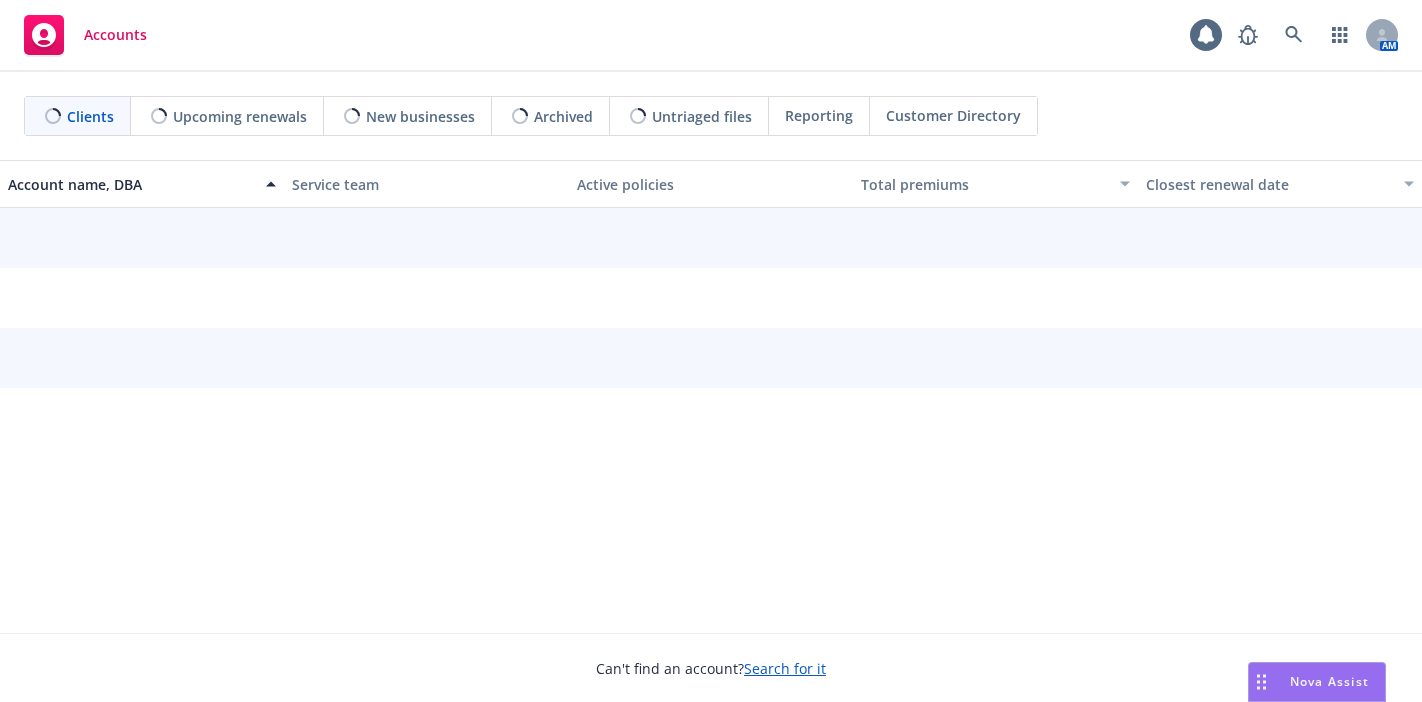 scroll, scrollTop: 0, scrollLeft: 0, axis: both 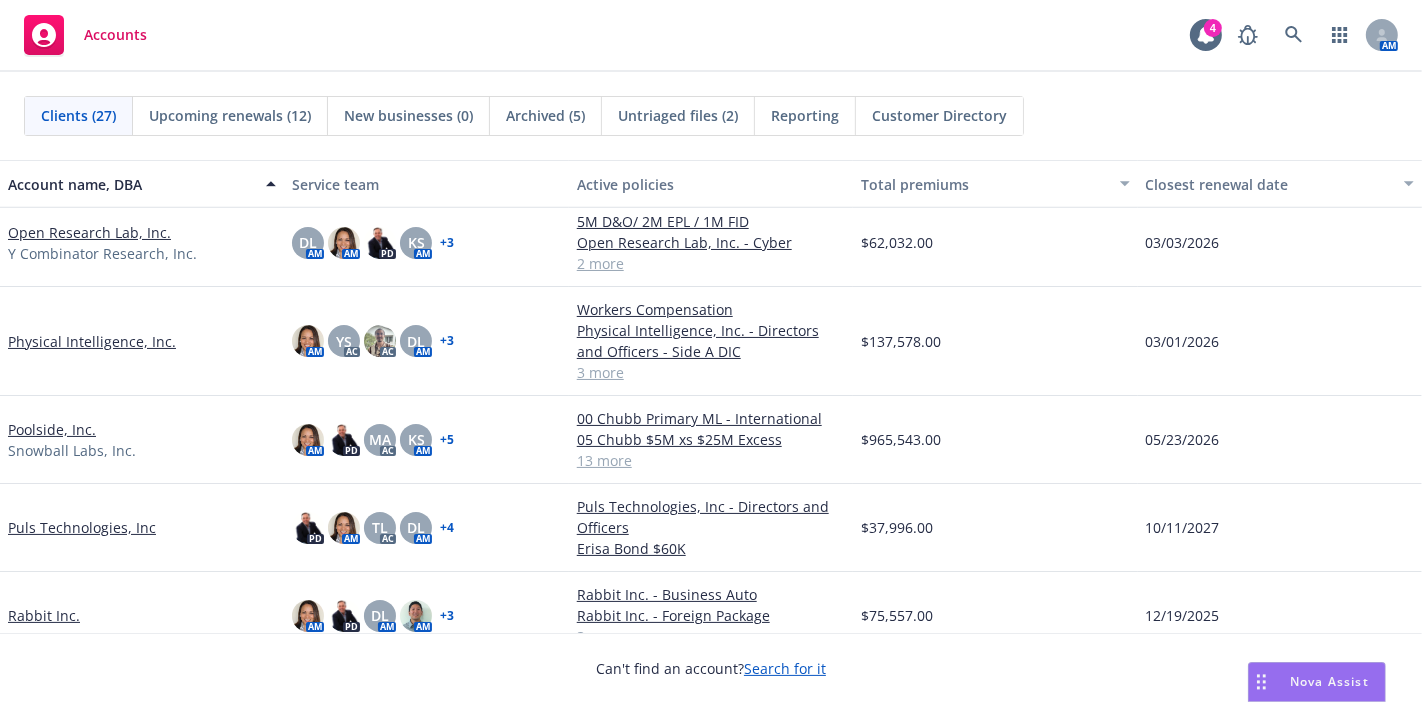 click on "Physical Intelligence, Inc." at bounding box center [92, 341] 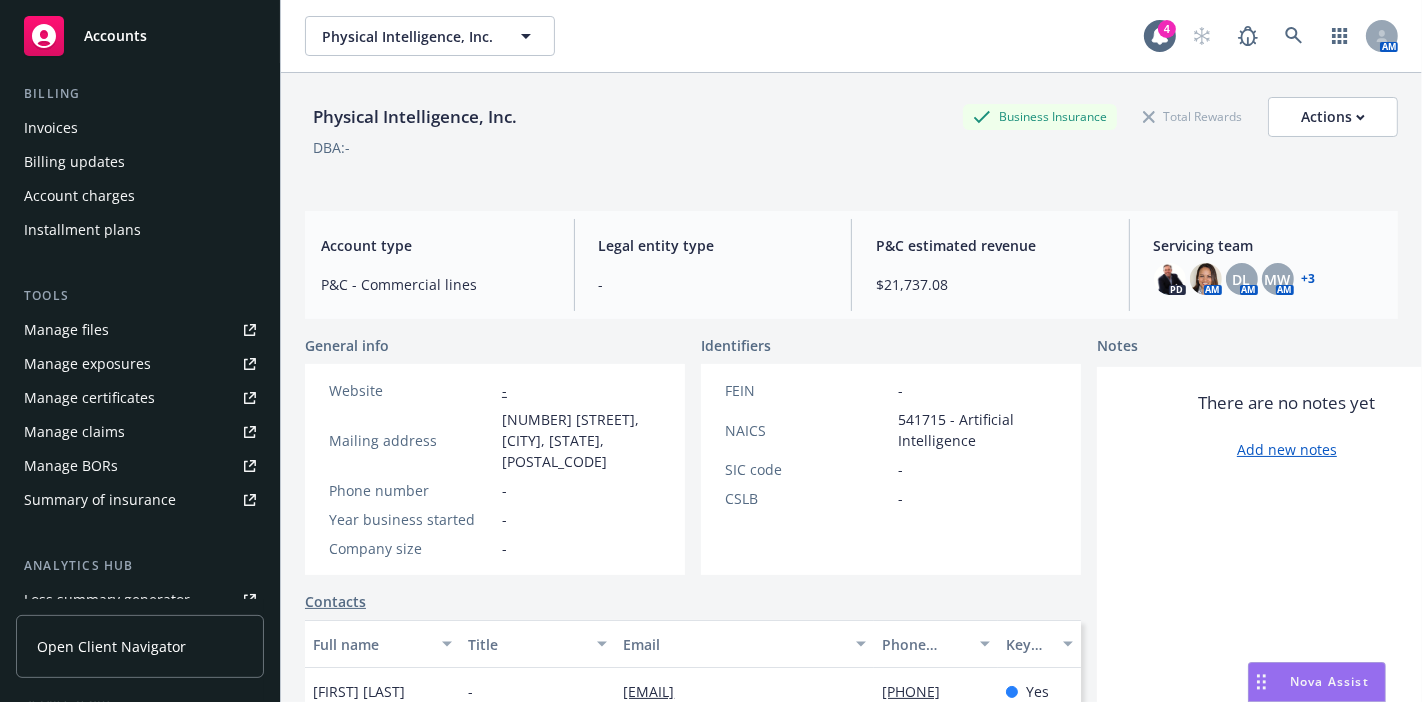 scroll, scrollTop: 342, scrollLeft: 0, axis: vertical 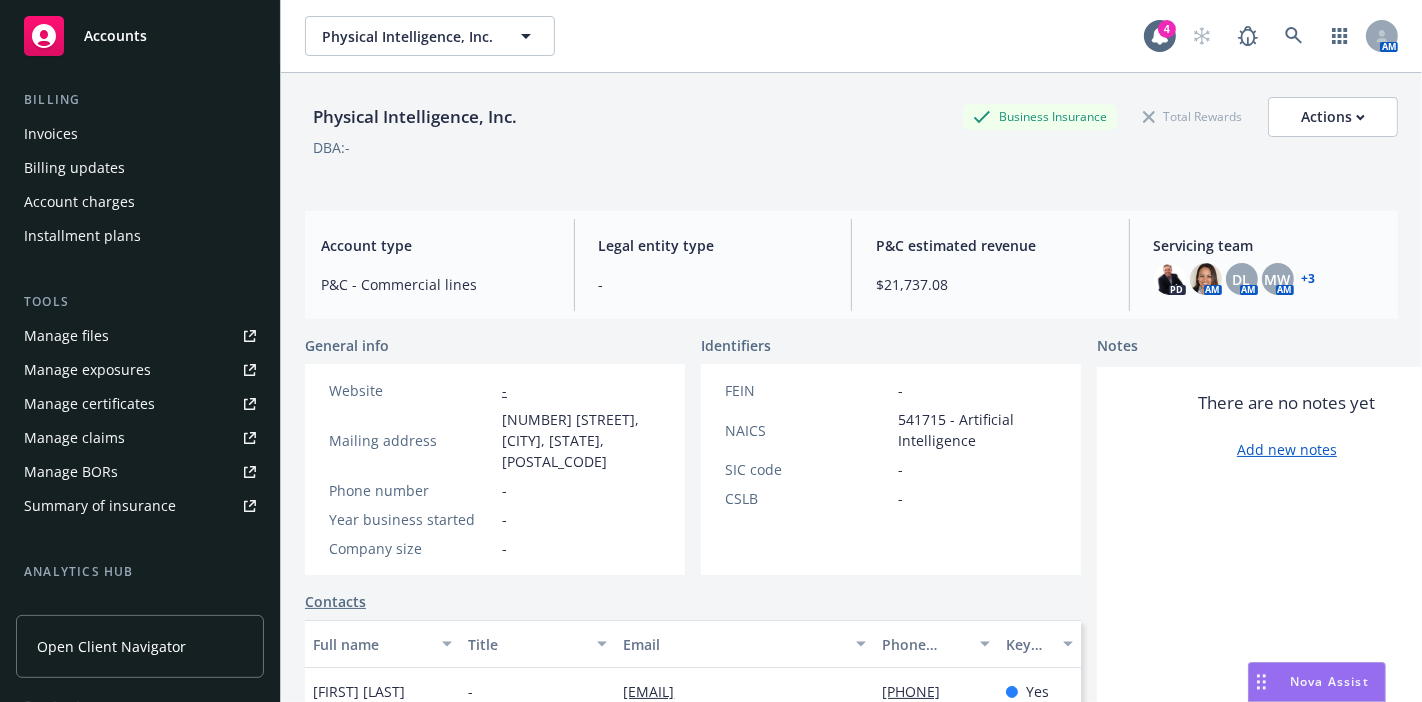 click on "Manage files" at bounding box center [140, 336] 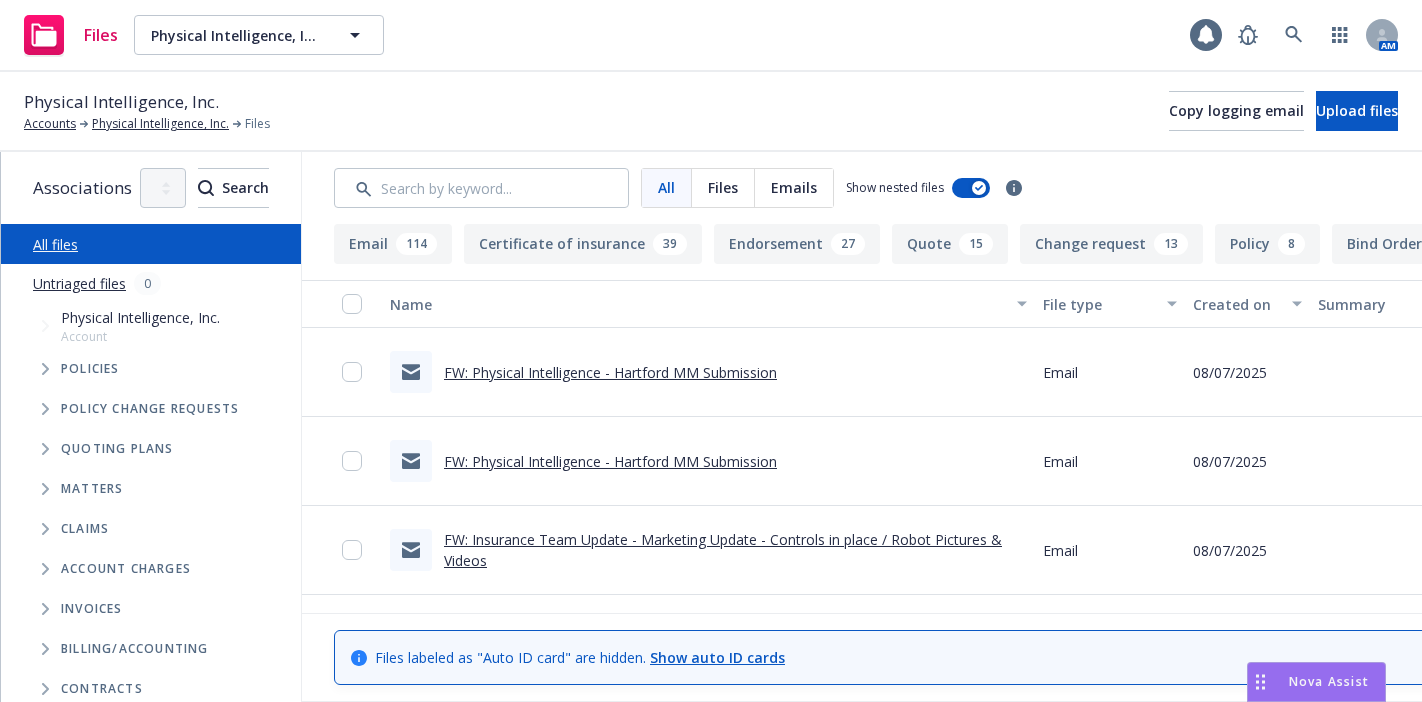 scroll, scrollTop: 0, scrollLeft: 0, axis: both 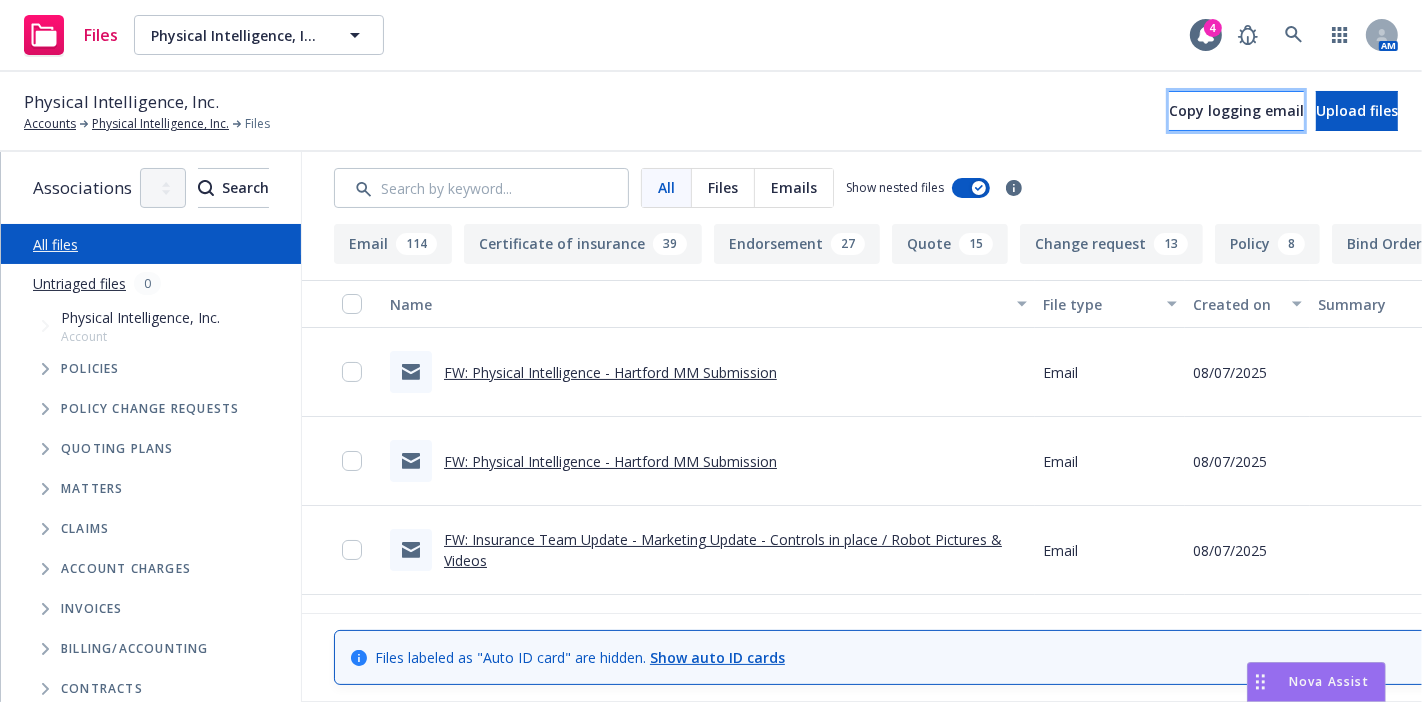 click on "Copy logging email" at bounding box center [1236, 110] 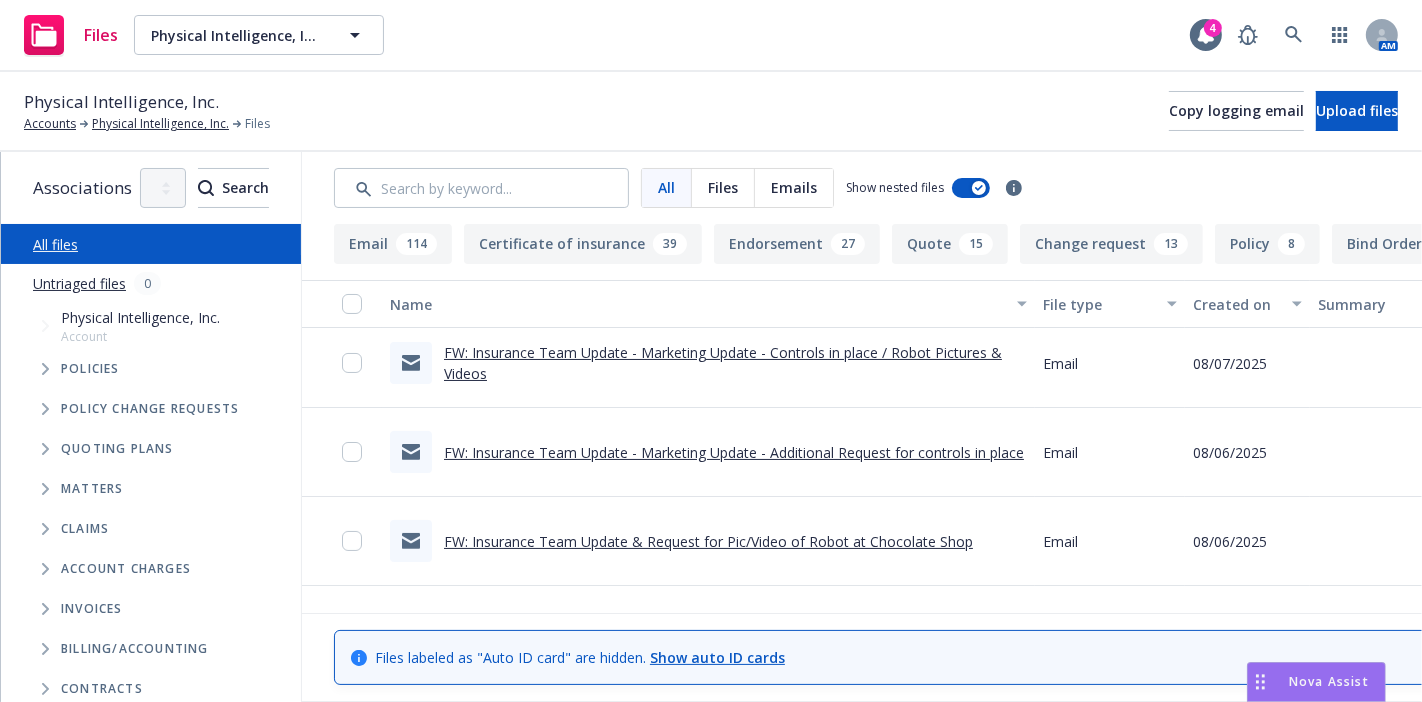 scroll, scrollTop: 188, scrollLeft: 0, axis: vertical 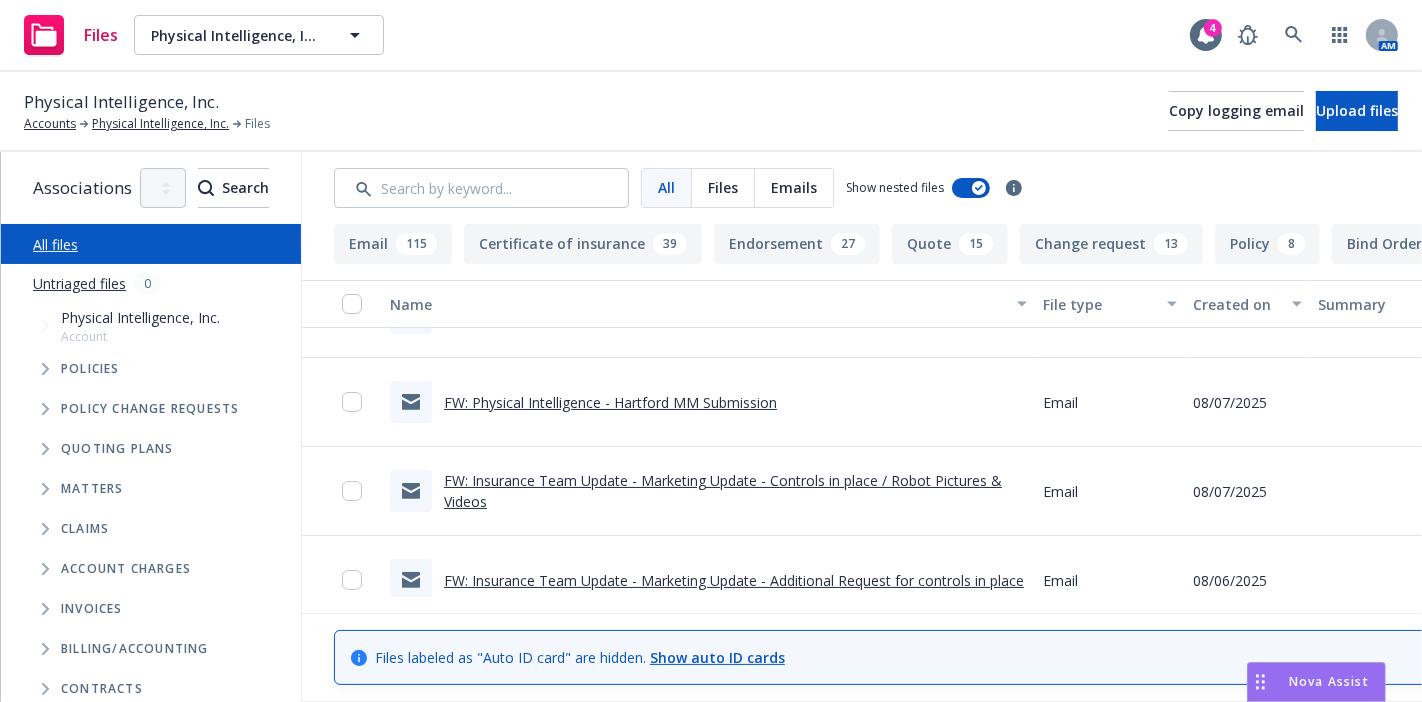 click on "FW: Insurance Team Update - Marketing Update - Controls in place / Robot Pictures & Videos" at bounding box center (723, 491) 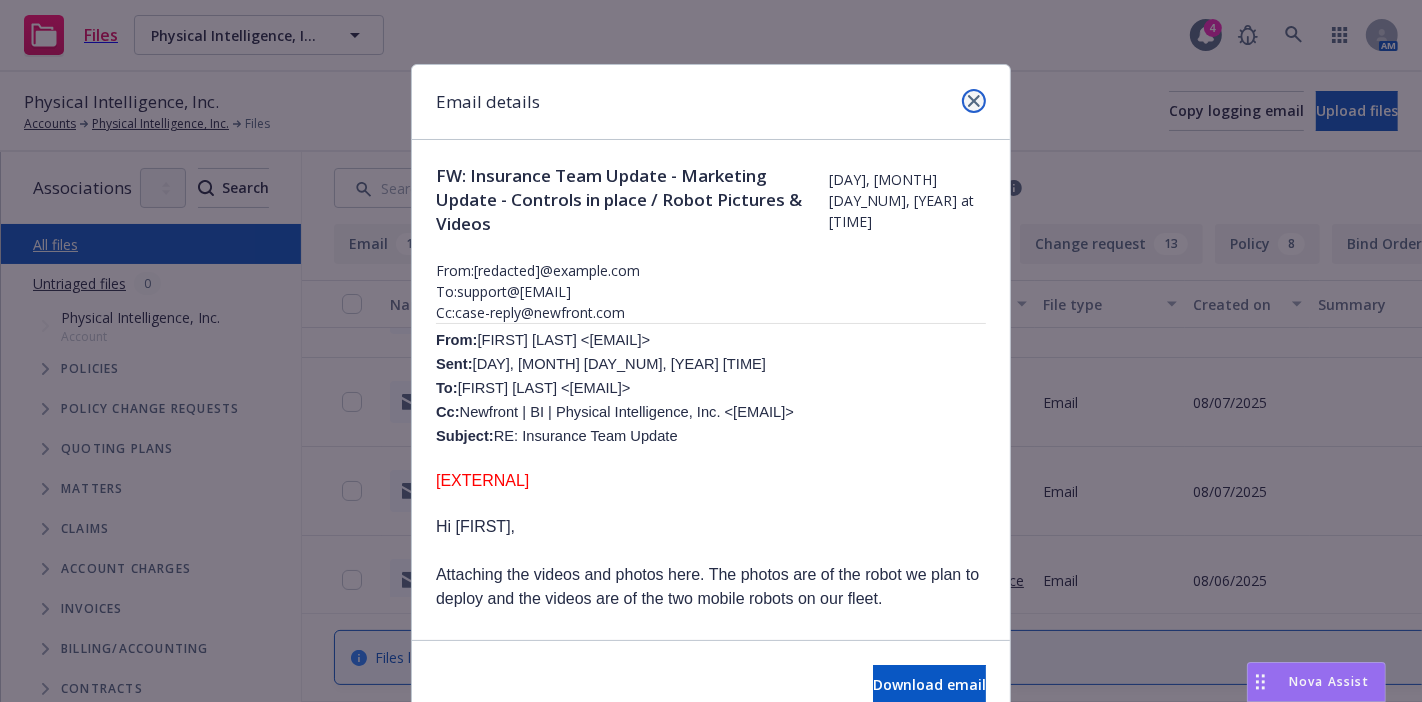 click 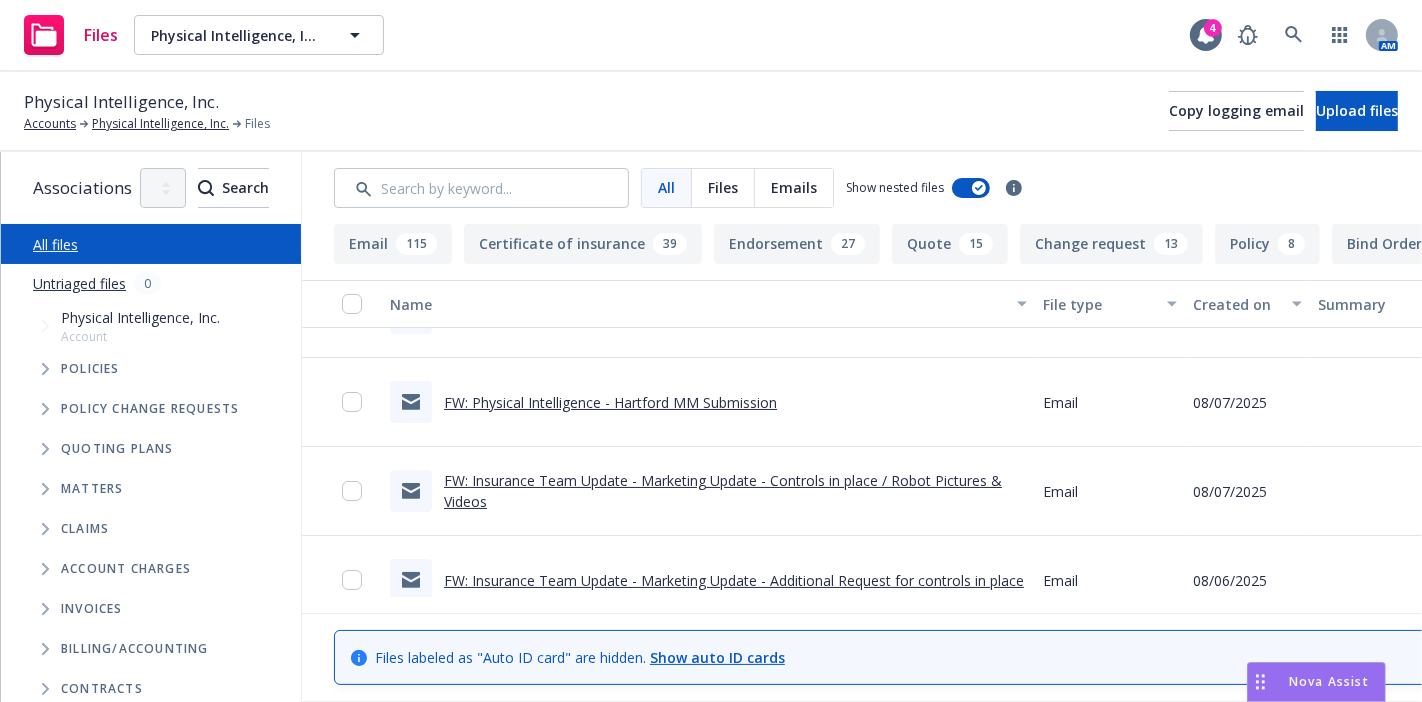 scroll, scrollTop: 0, scrollLeft: 0, axis: both 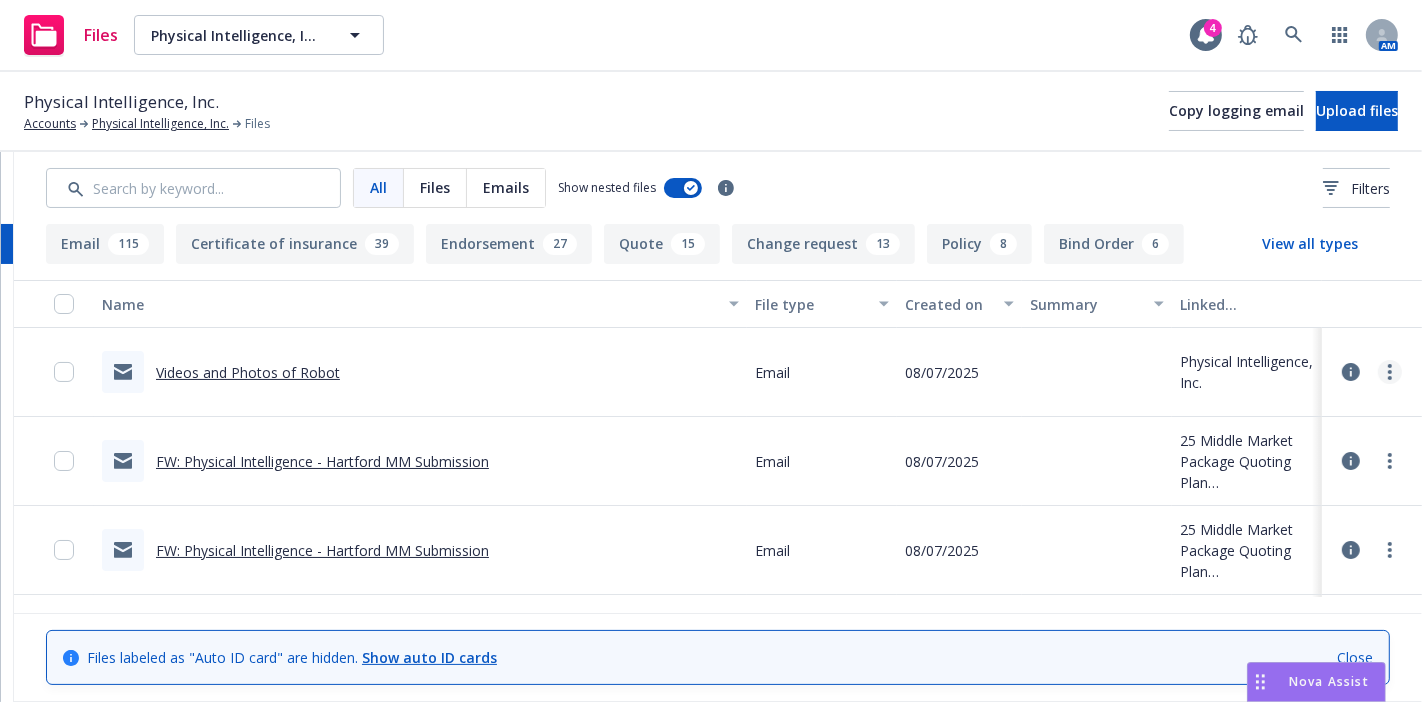 click 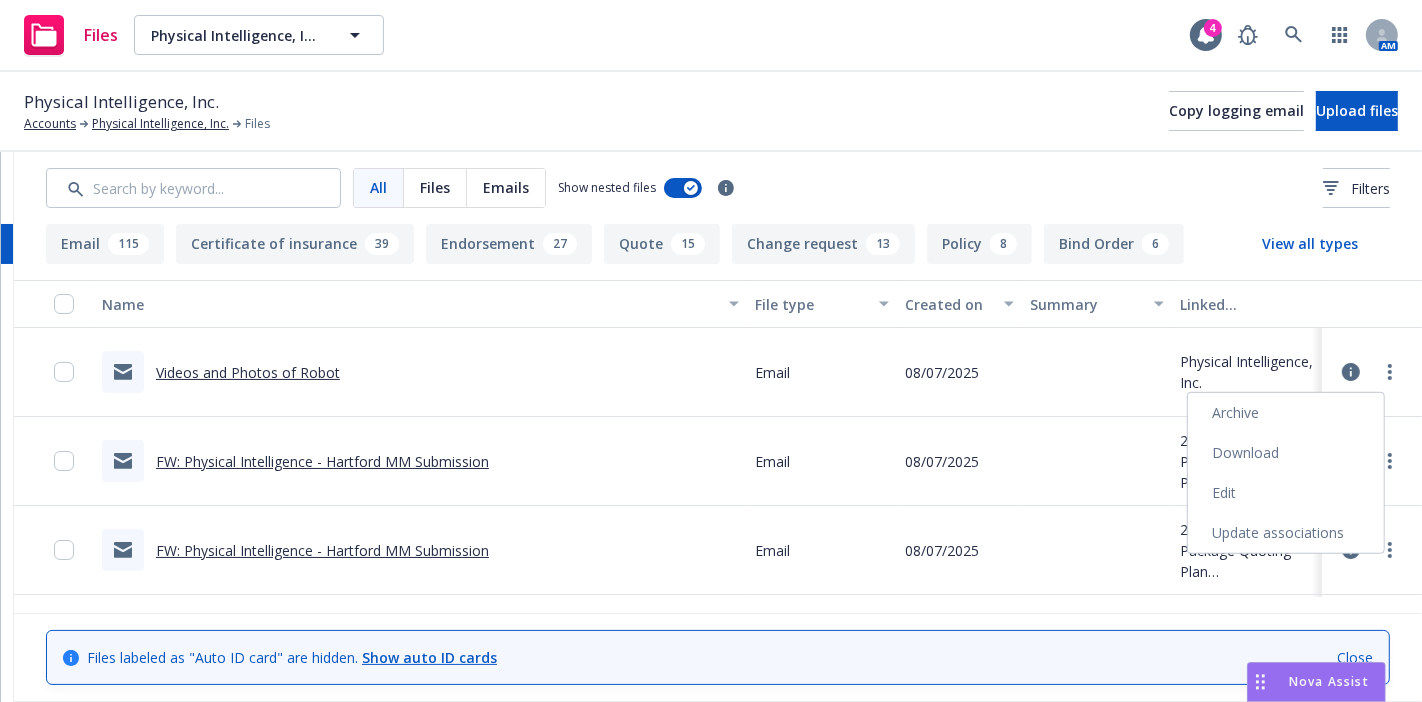 click on "Archive" at bounding box center [1286, 413] 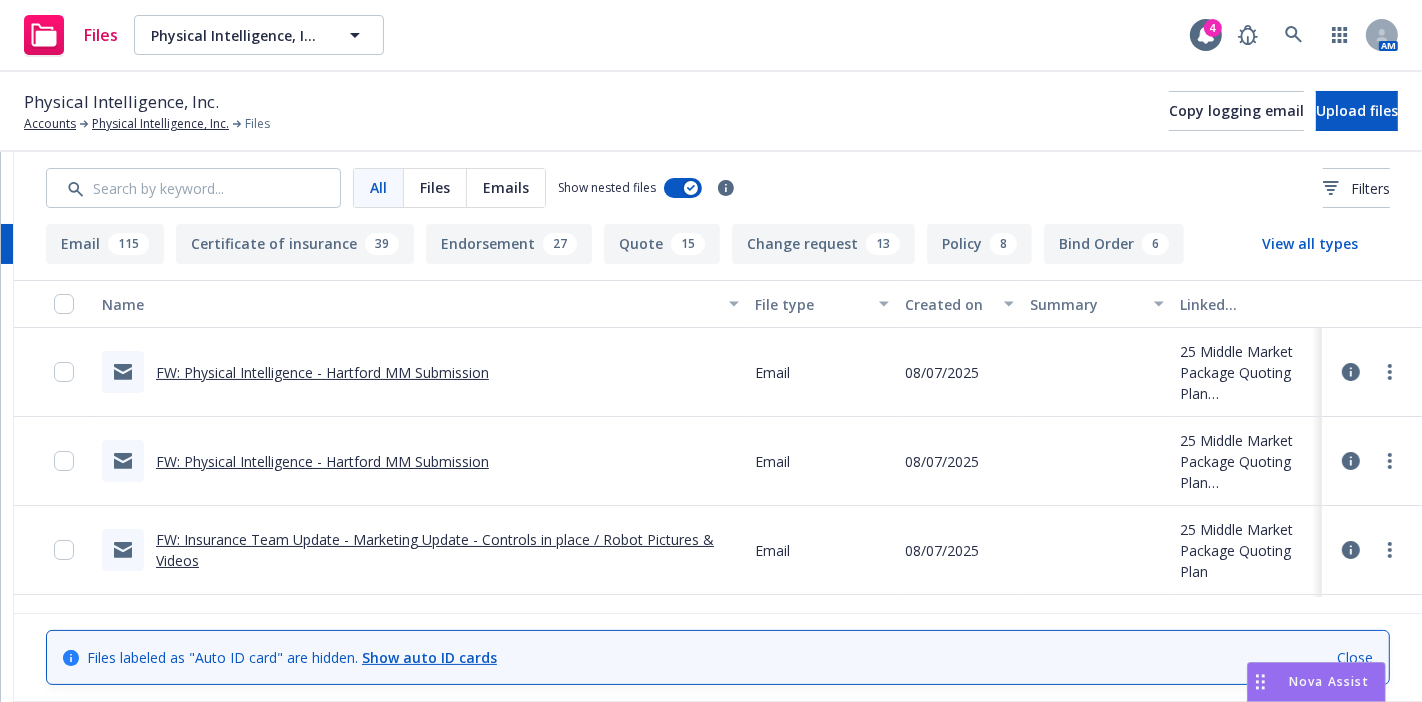 scroll, scrollTop: 0, scrollLeft: 0, axis: both 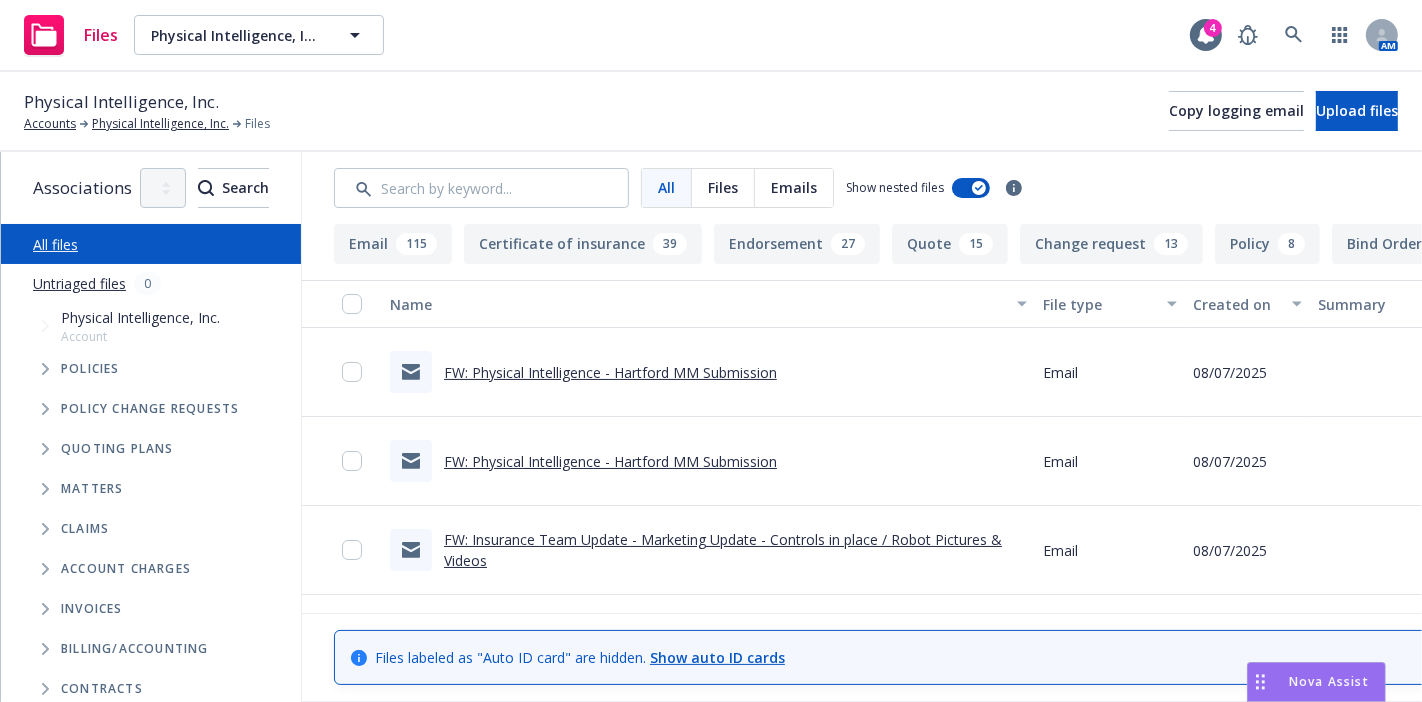click on "FW: Physical Intelligence - Hartford MM Submission" at bounding box center (610, 372) 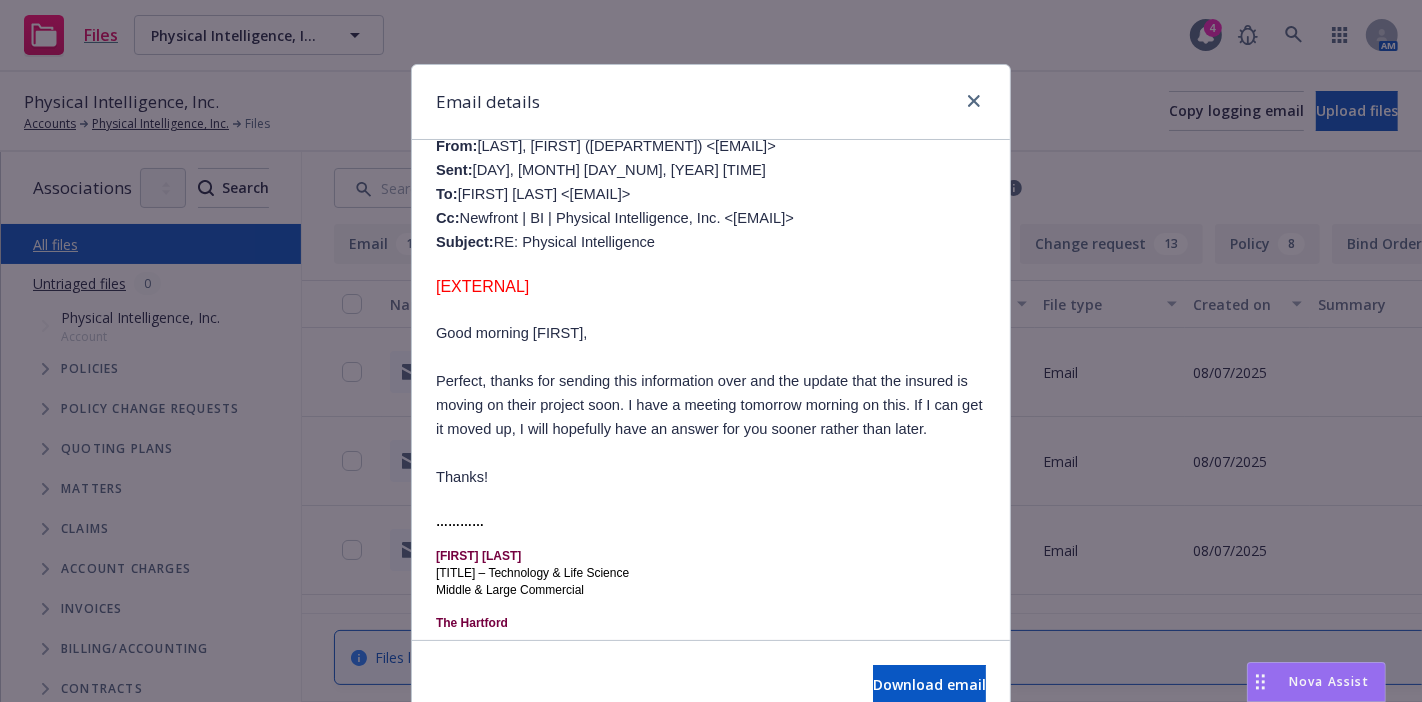 scroll, scrollTop: 172, scrollLeft: 0, axis: vertical 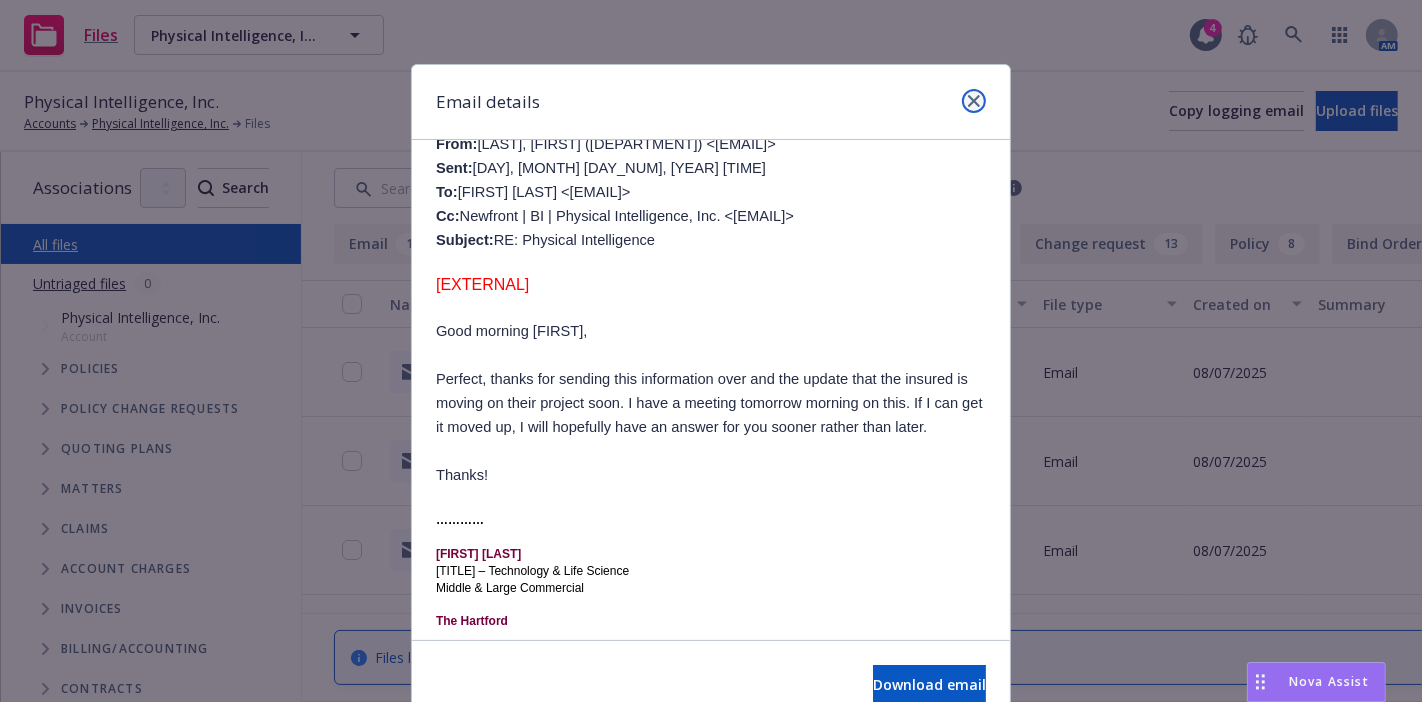 click 